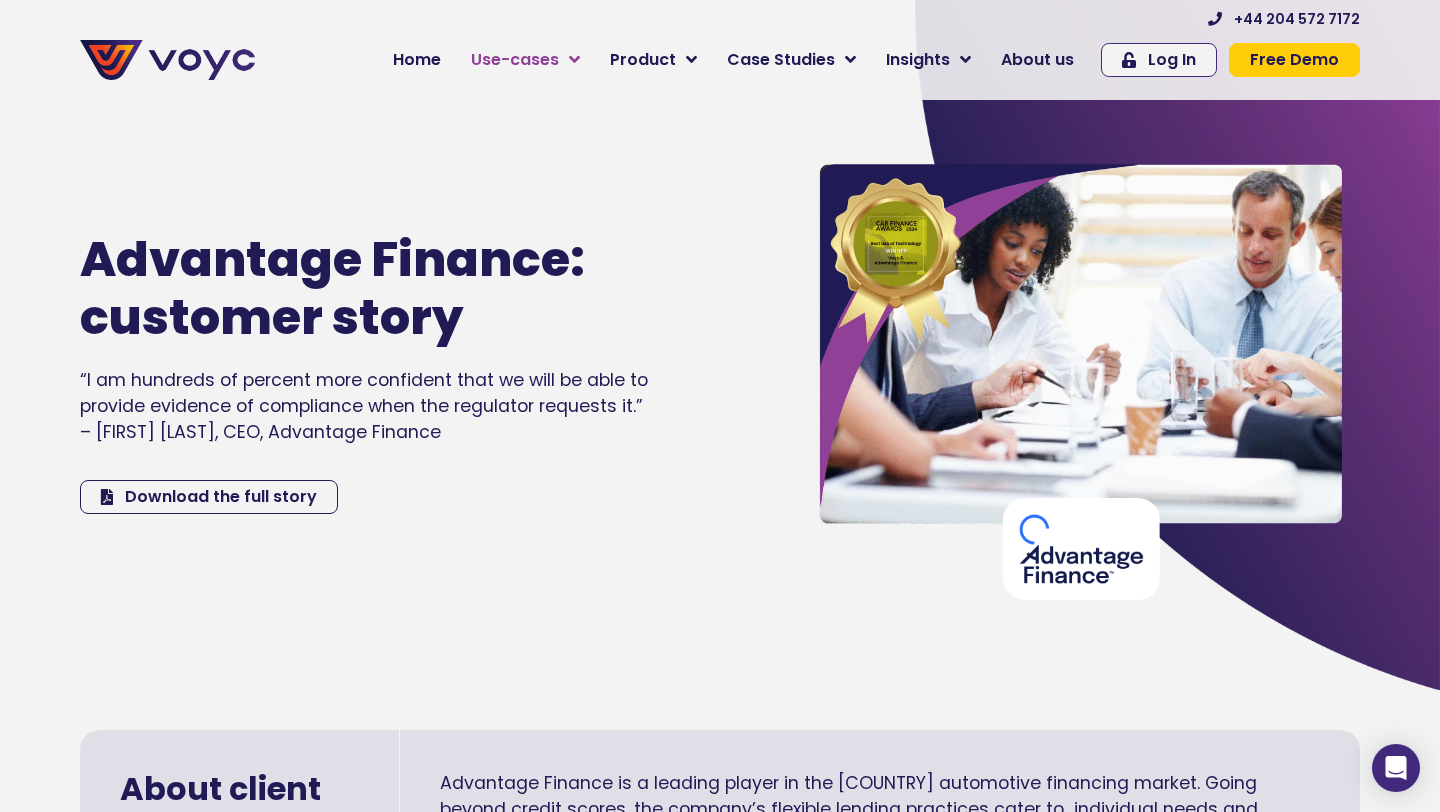 scroll, scrollTop: 0, scrollLeft: 0, axis: both 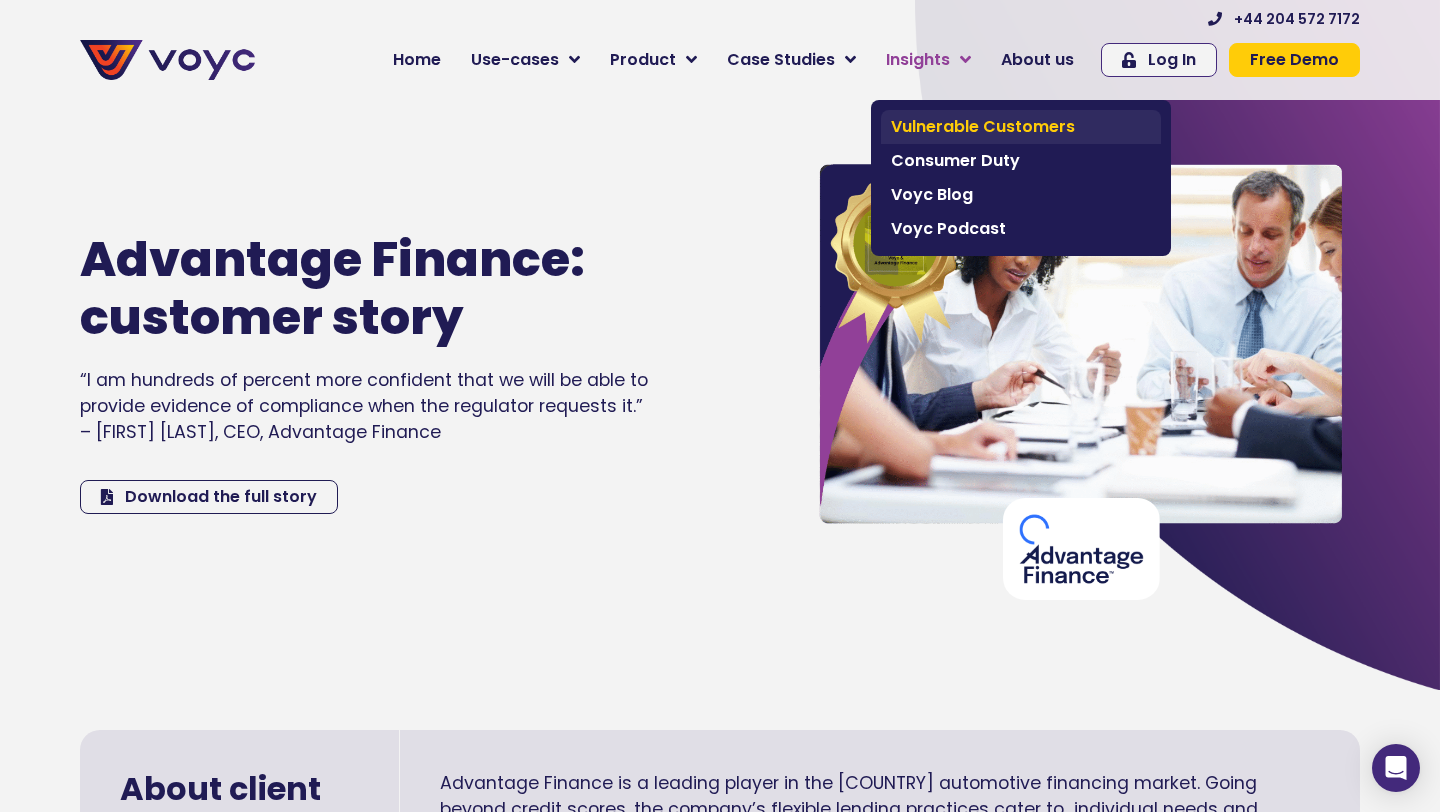 click on "Vulnerable Customers" at bounding box center [1021, 127] 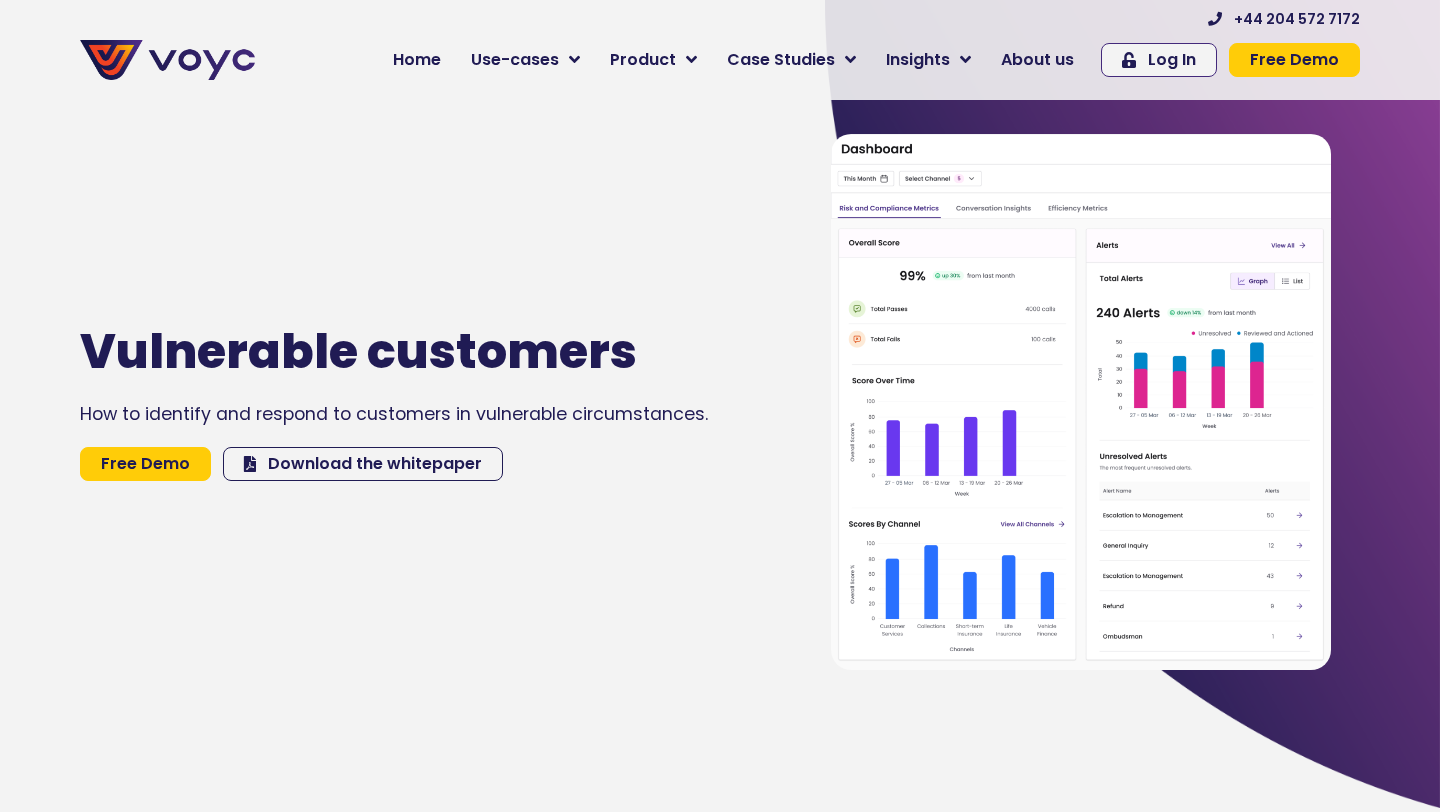 scroll, scrollTop: 0, scrollLeft: 0, axis: both 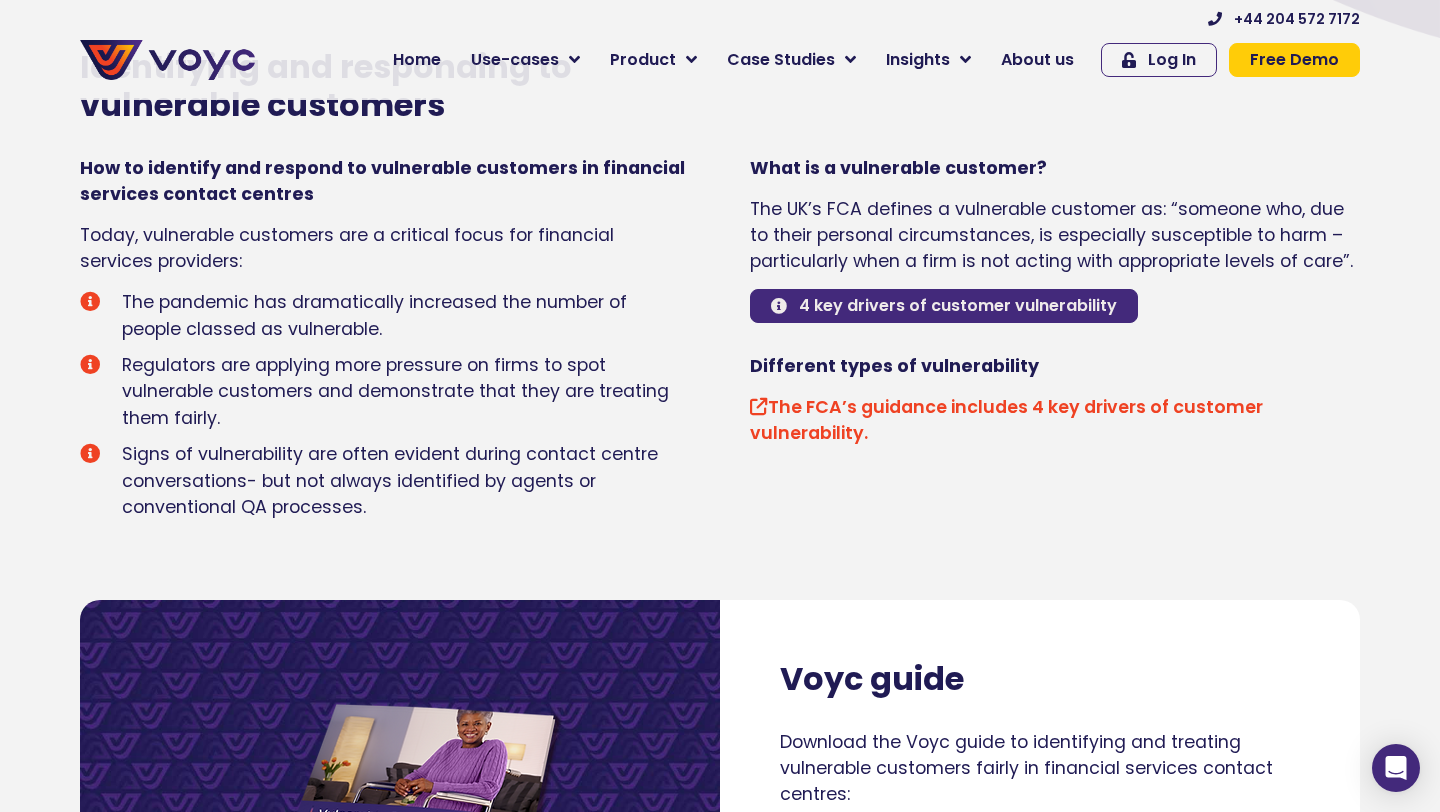 drag, startPoint x: 841, startPoint y: 306, endPoint x: 622, endPoint y: 262, distance: 223.37636 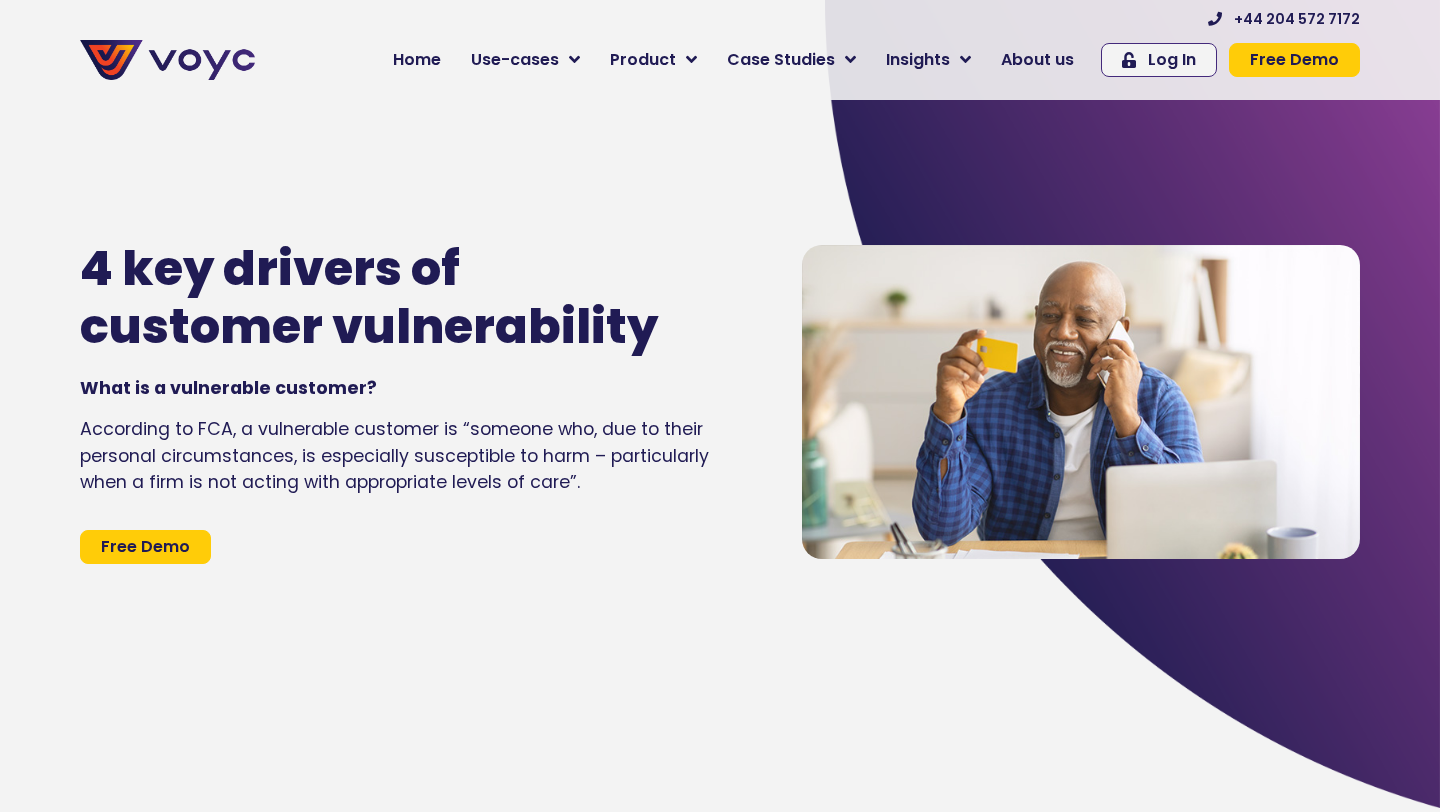 scroll, scrollTop: 0, scrollLeft: 0, axis: both 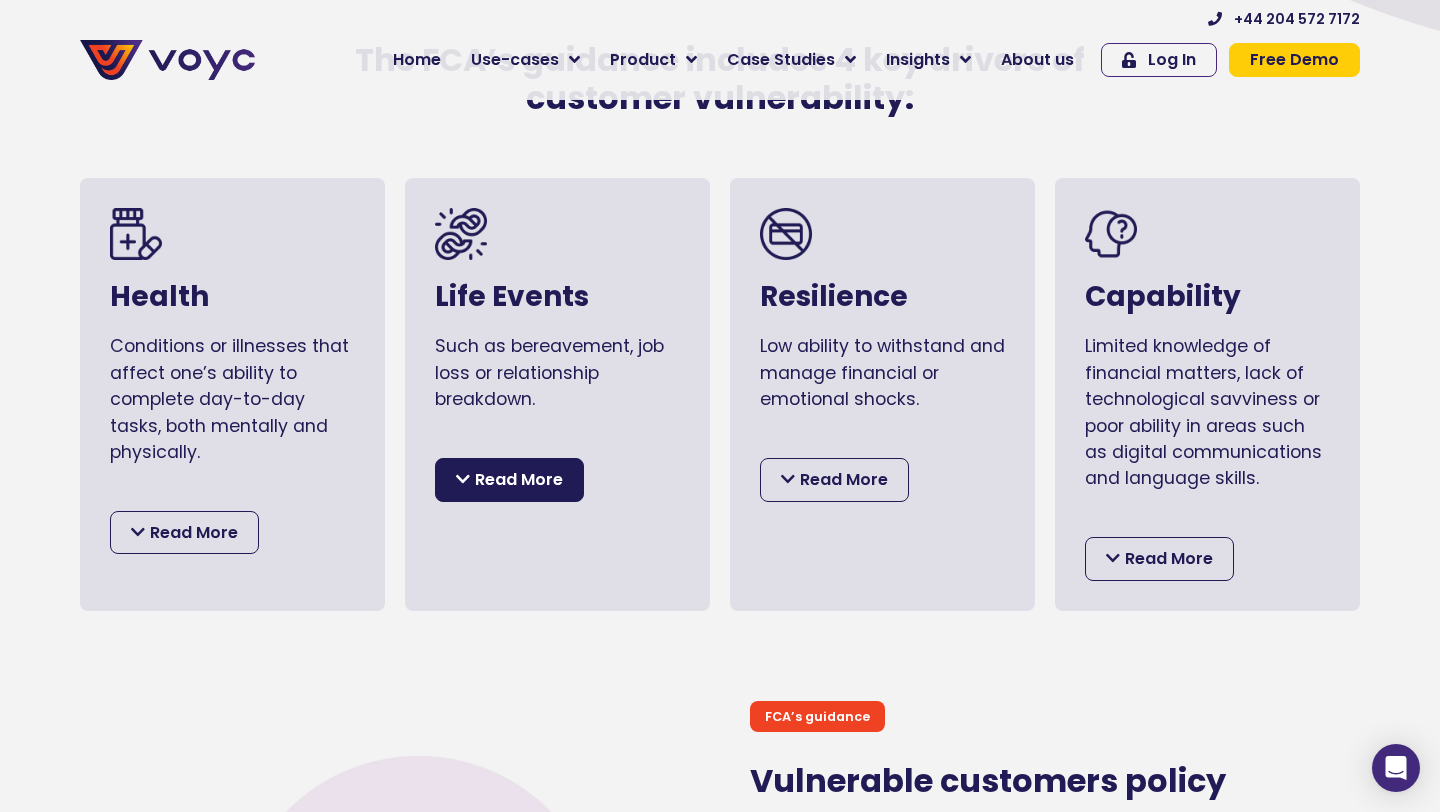 click on "Read More" at bounding box center [509, 480] 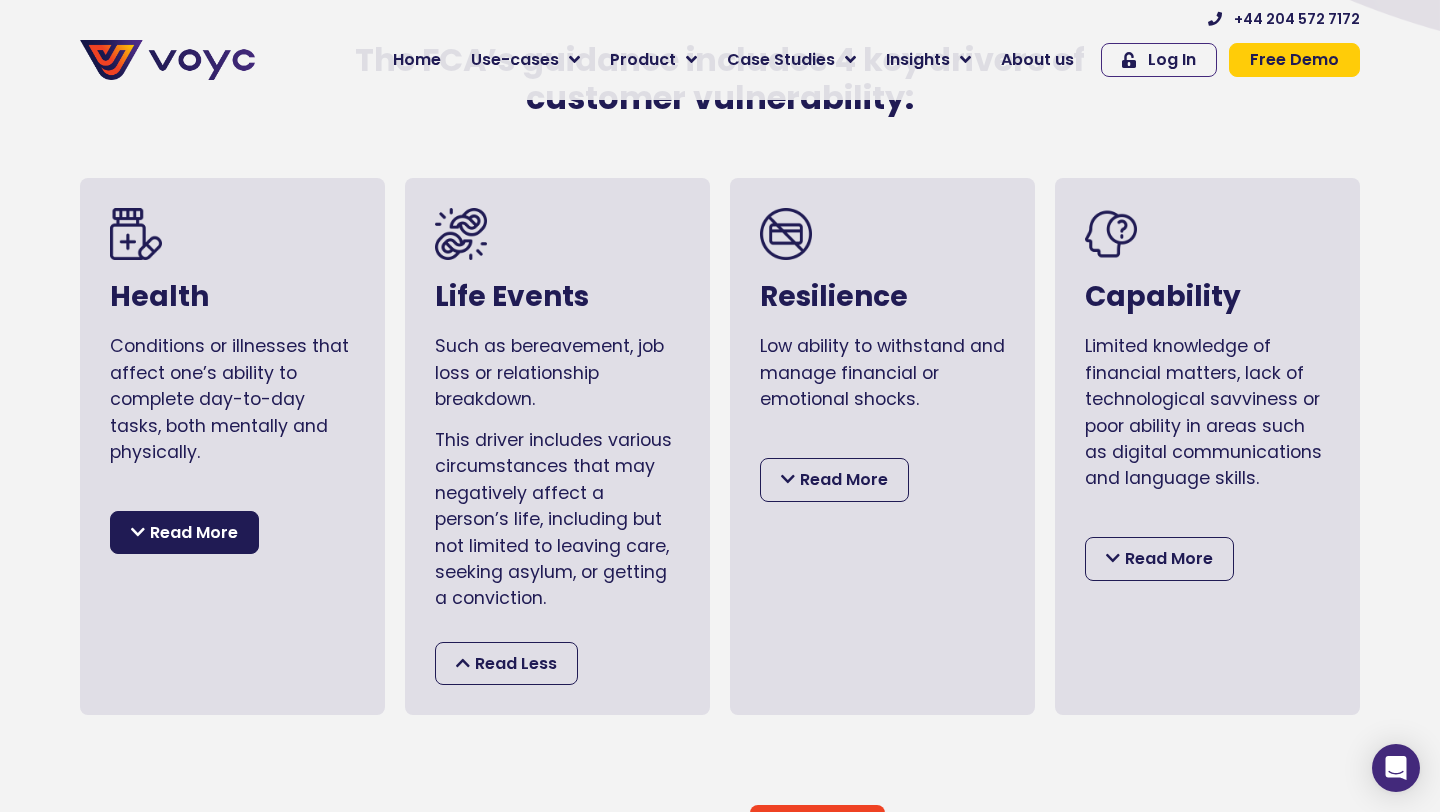 click on "Read More" at bounding box center (184, 533) 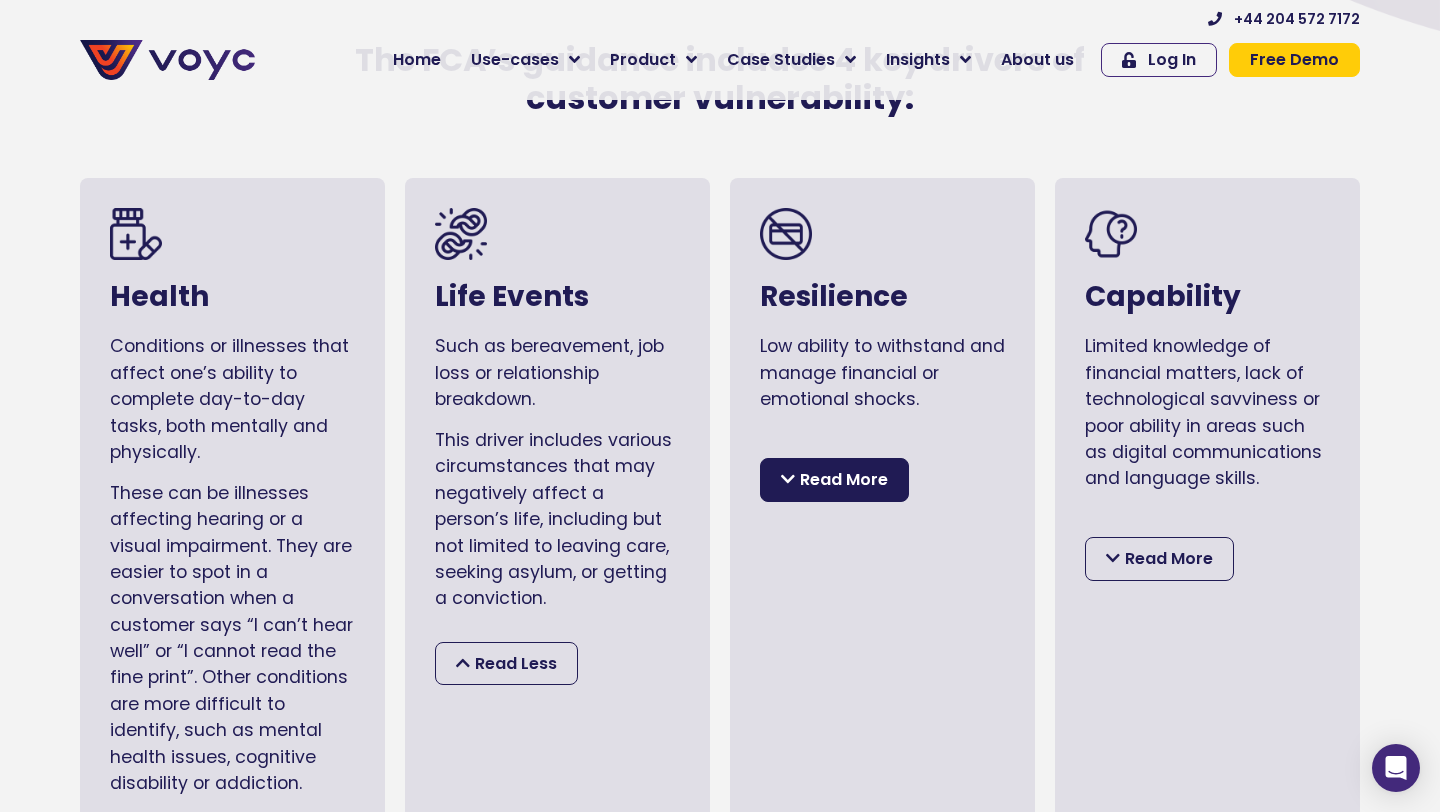 click on "Read More" at bounding box center [844, 480] 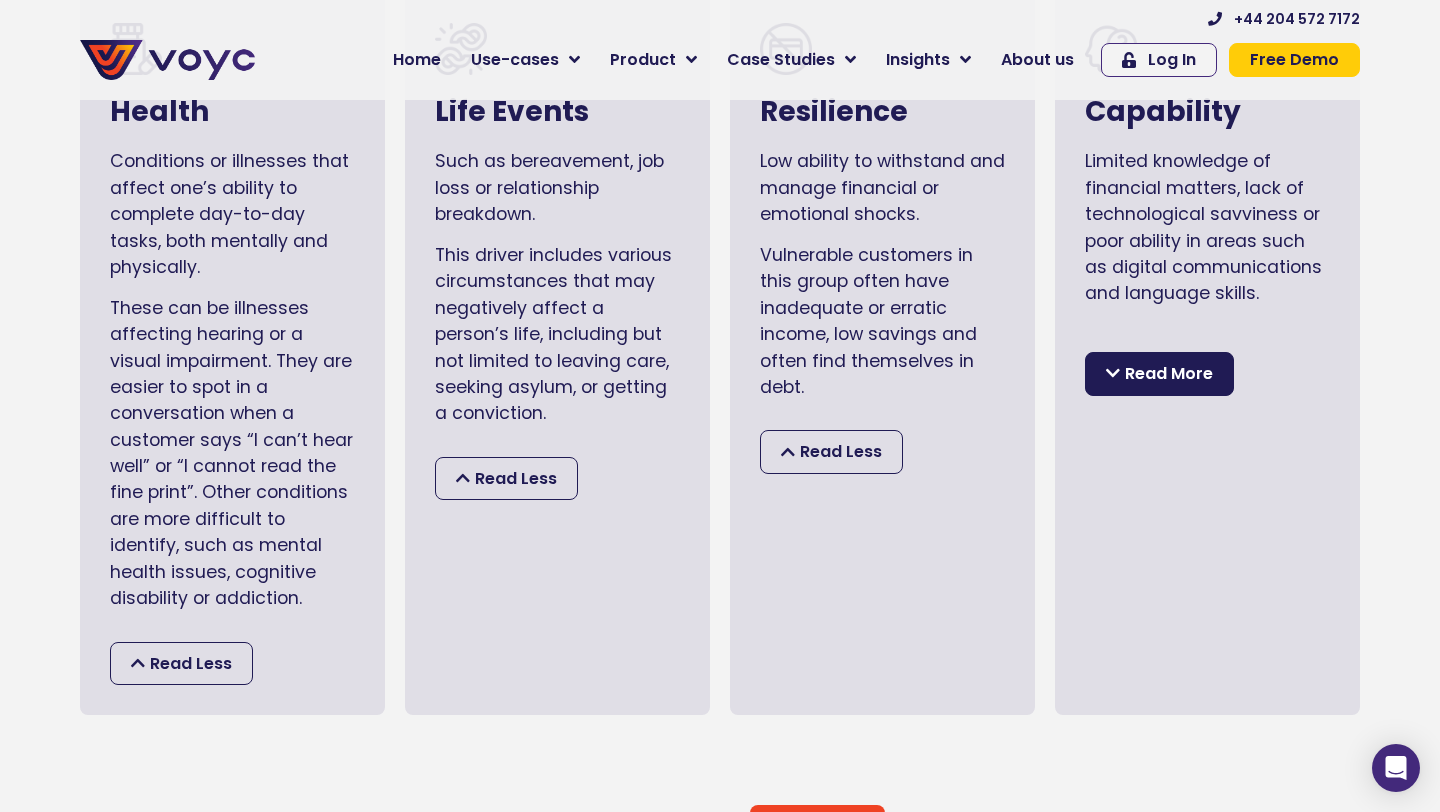 click on "Read More" at bounding box center [1159, 374] 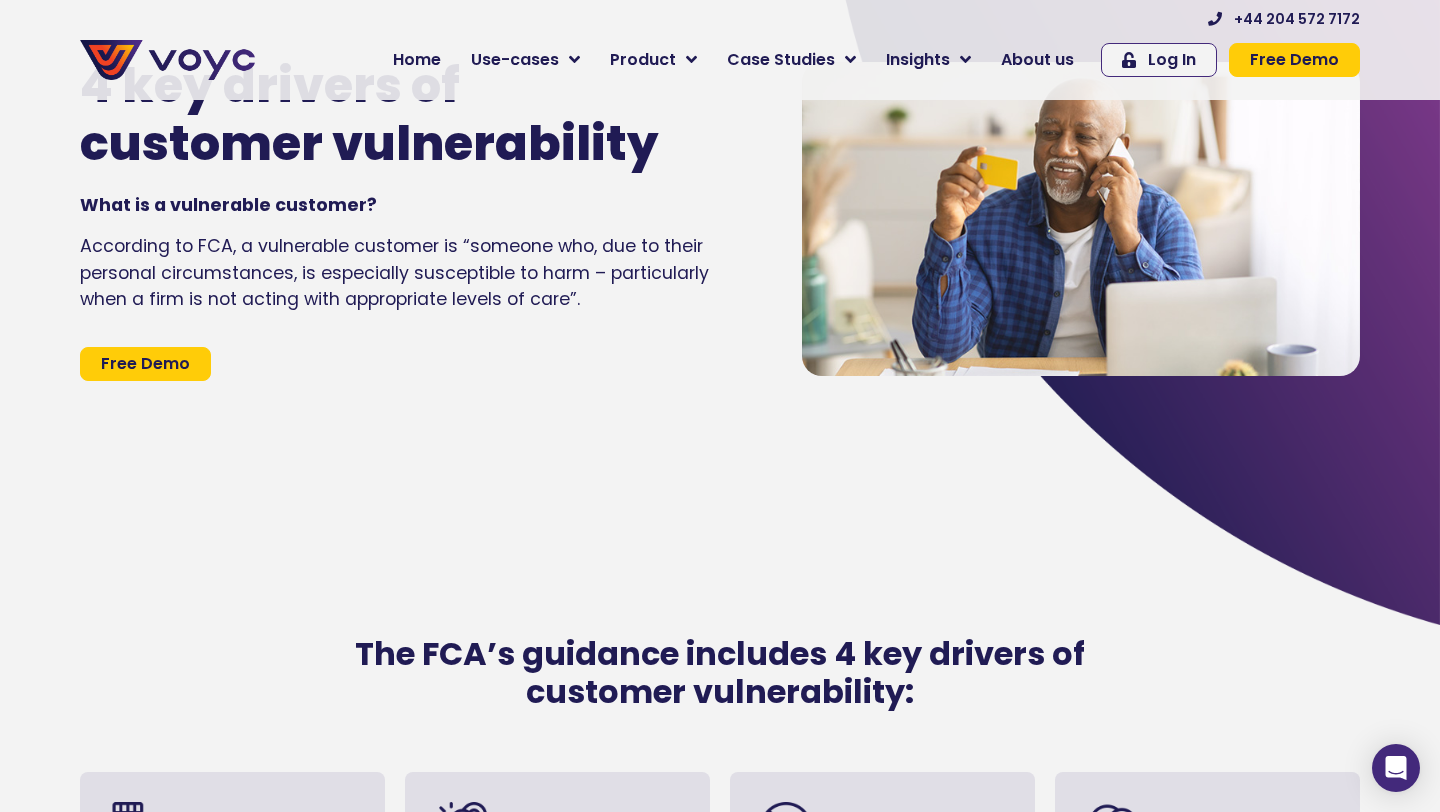 scroll, scrollTop: 0, scrollLeft: 0, axis: both 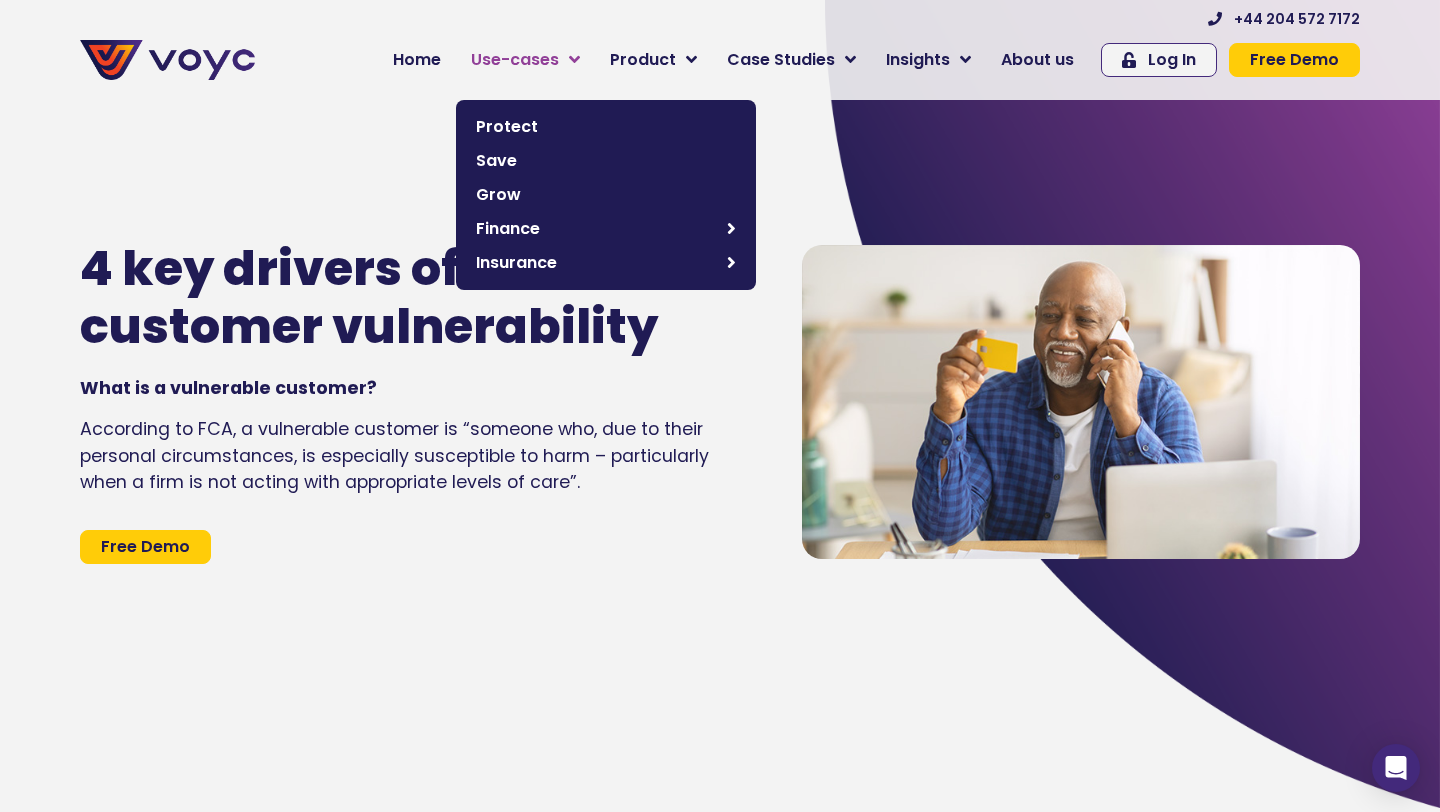 click on "Use-cases" at bounding box center (515, 60) 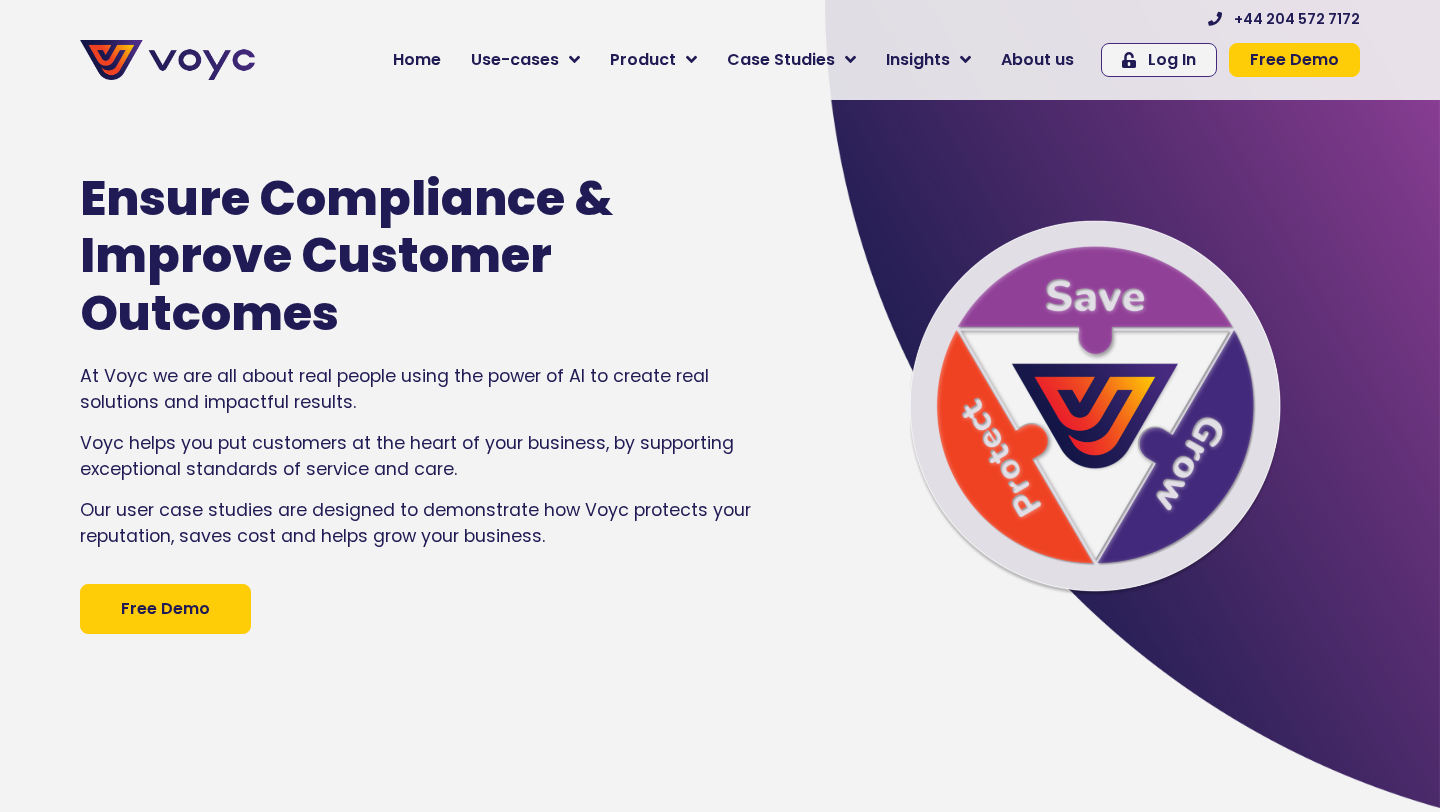 scroll, scrollTop: 0, scrollLeft: 0, axis: both 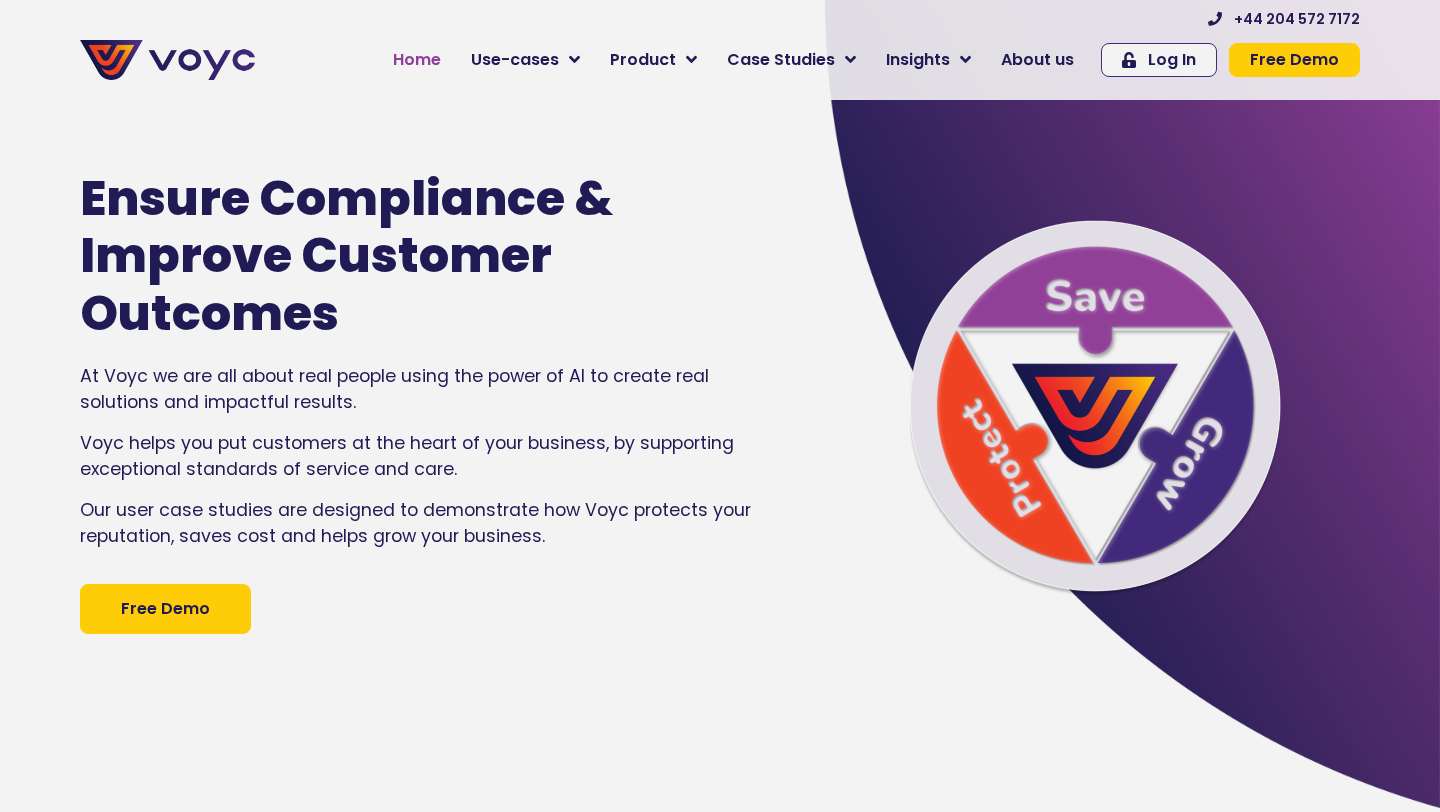 click on "Home" at bounding box center [417, 60] 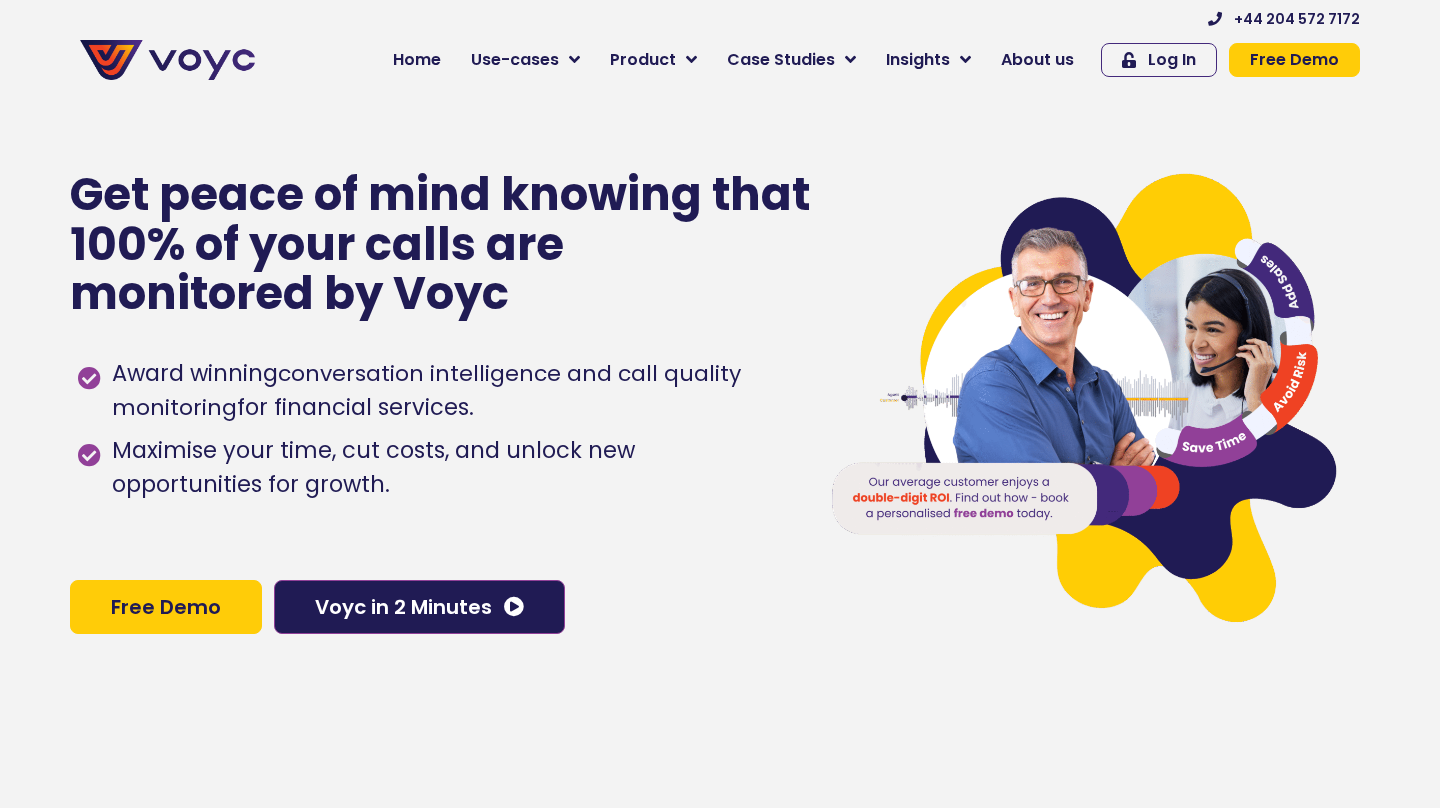 scroll, scrollTop: 0, scrollLeft: 0, axis: both 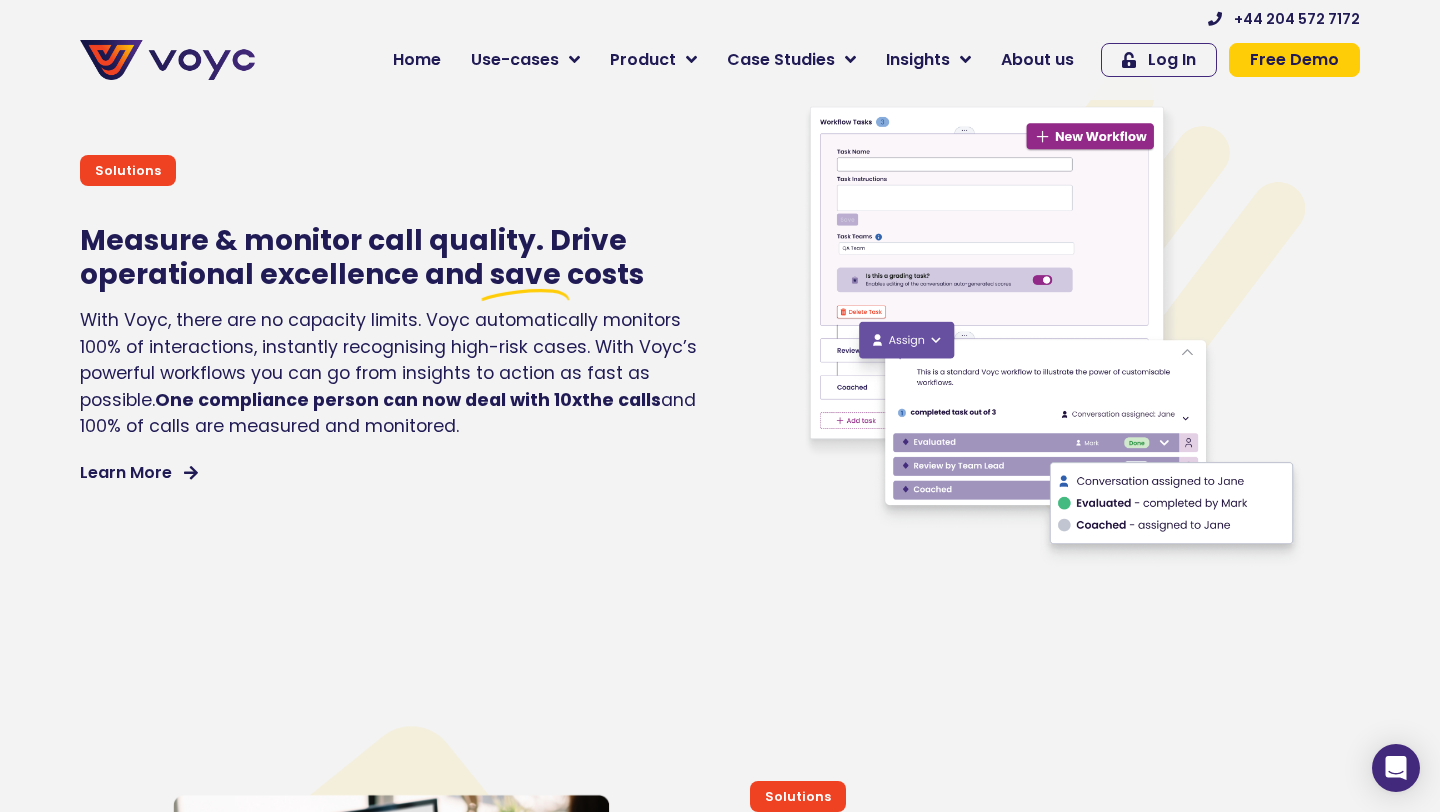 click on "Learn More" at bounding box center (126, 473) 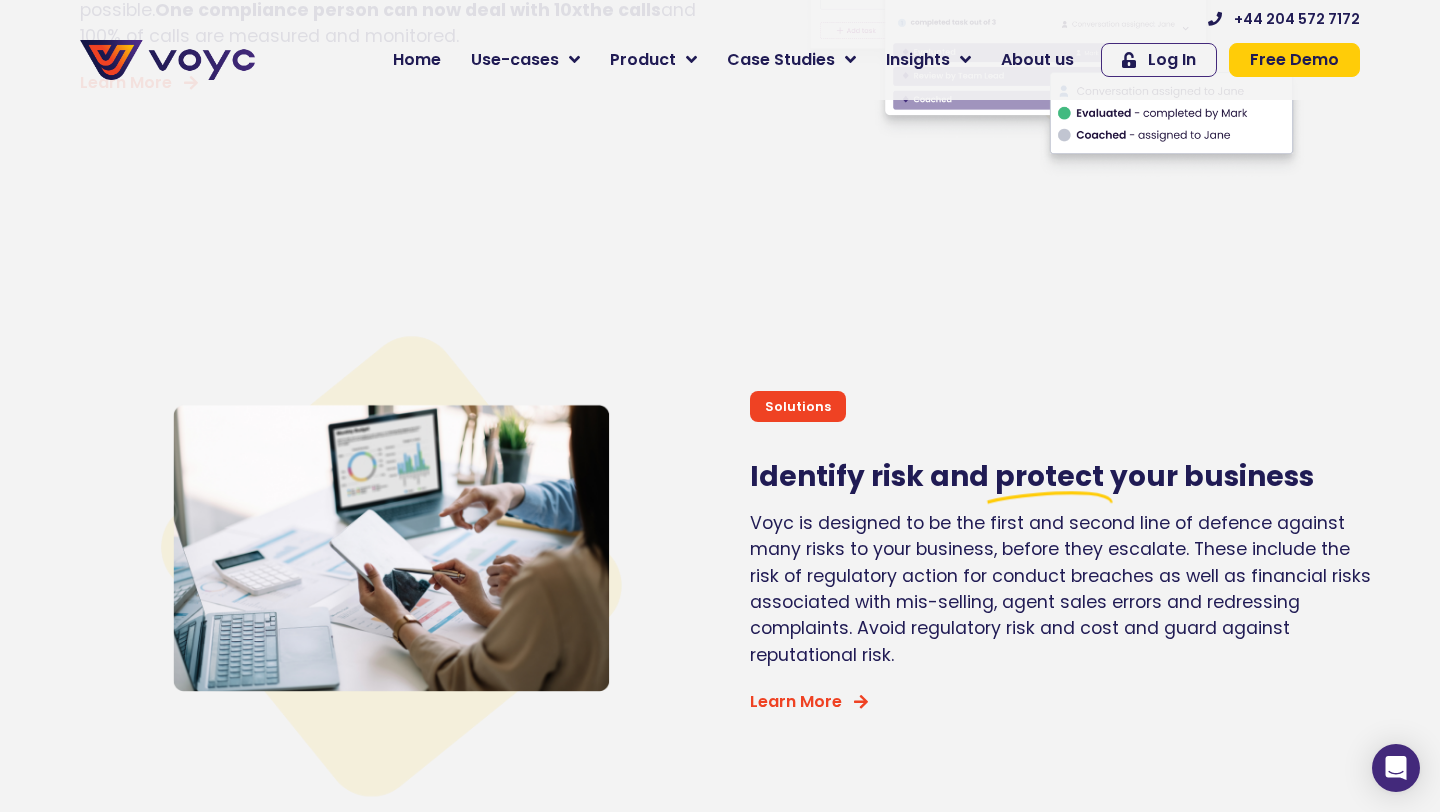 scroll, scrollTop: 4824, scrollLeft: 0, axis: vertical 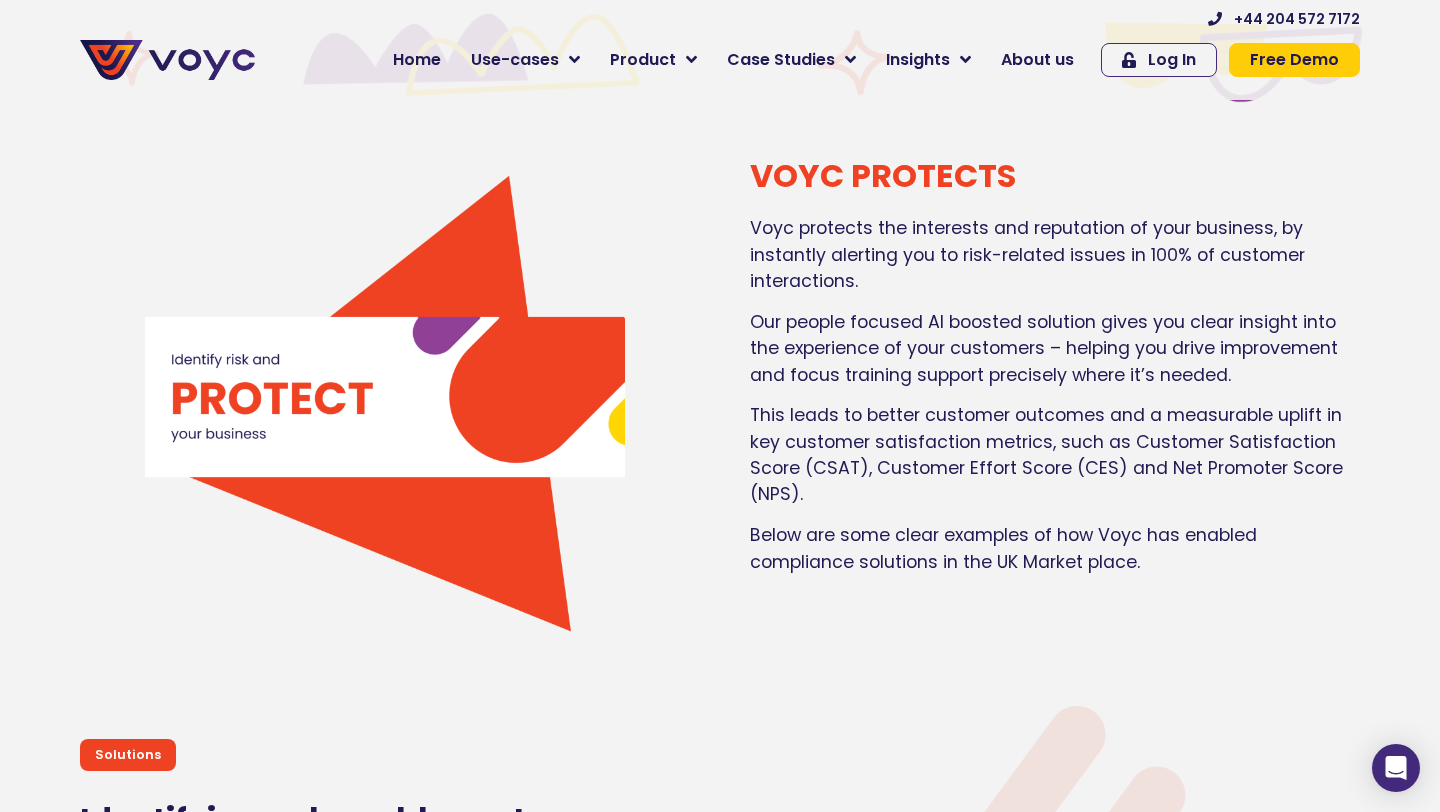 click on "Solutions
Identifying vulnerable customers
Voyc is designed to spot vulnerable customers and to drive the right behaviours through the business. It’s quick and easy to configure Voyc to raise alerts when any customer interaction shows signs of potential vulnerability. In fact, Voyc identifies	 70 different types of customer vulnerability . Your supervisors and managers can act swiftly in response to these alerts and Voyc provides clear evidence, if required, of the action taken. You can read more on our	 Vulnerable Customers page ." at bounding box center [385, 947] 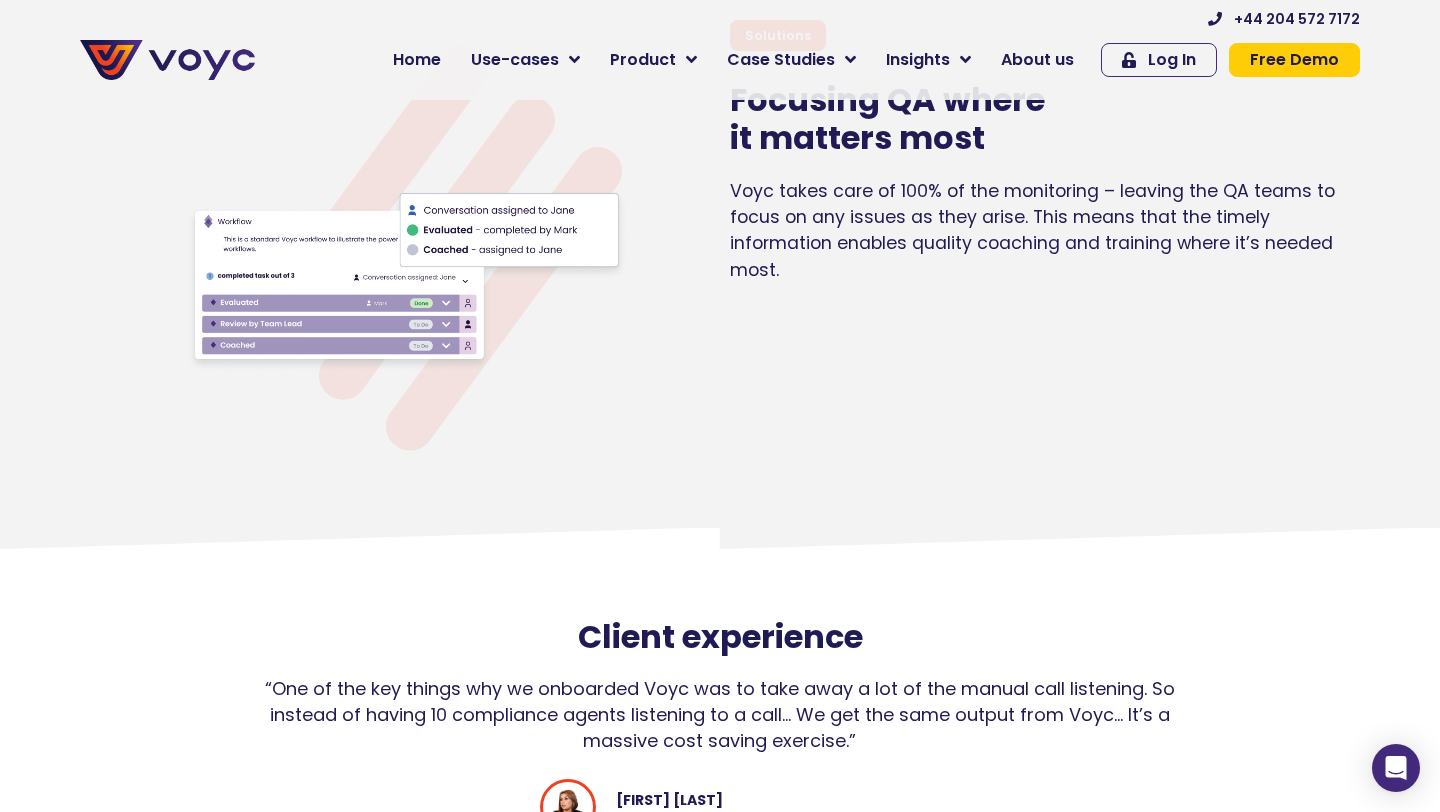 scroll, scrollTop: 5627, scrollLeft: 0, axis: vertical 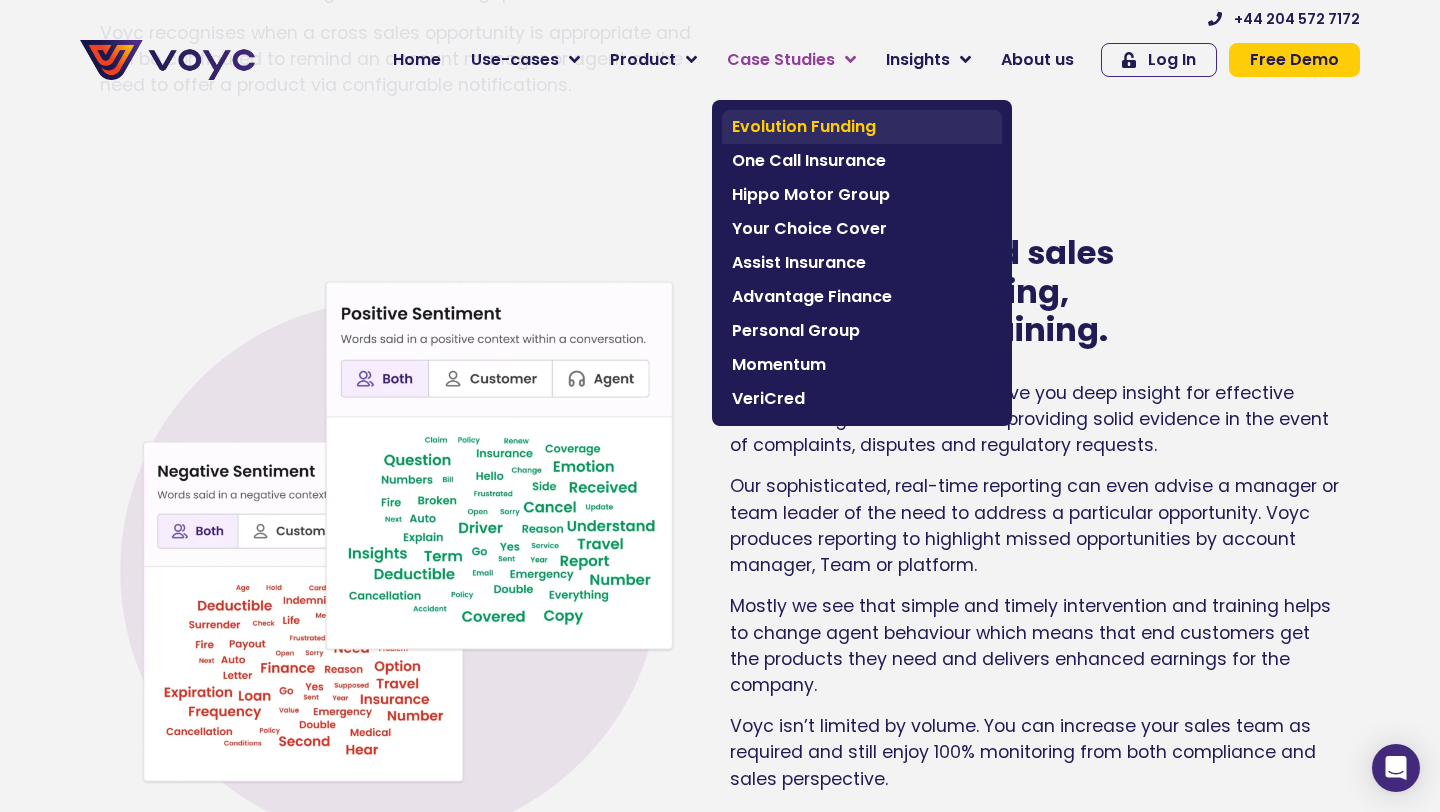click on "Evolution Funding" at bounding box center [862, 127] 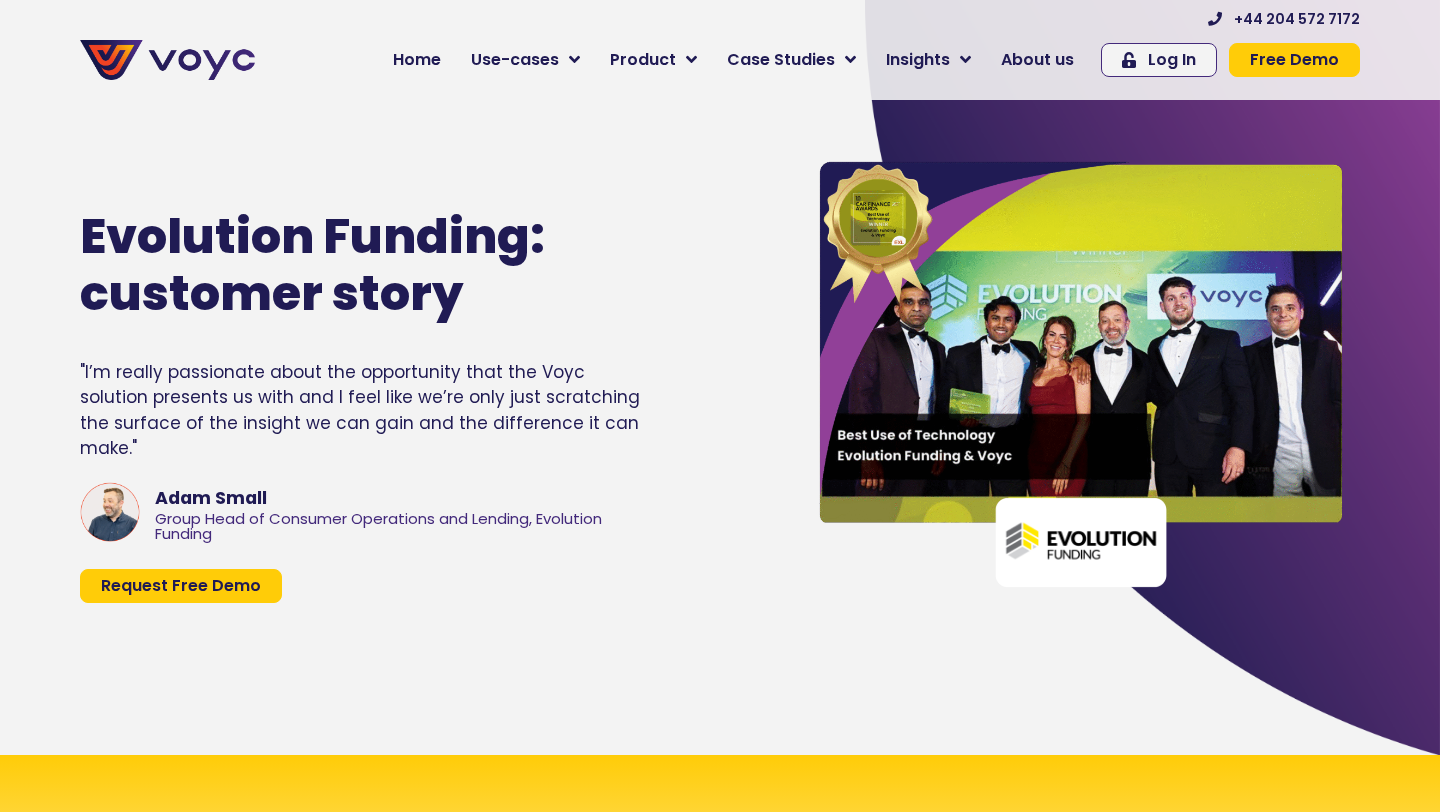scroll, scrollTop: 0, scrollLeft: 0, axis: both 